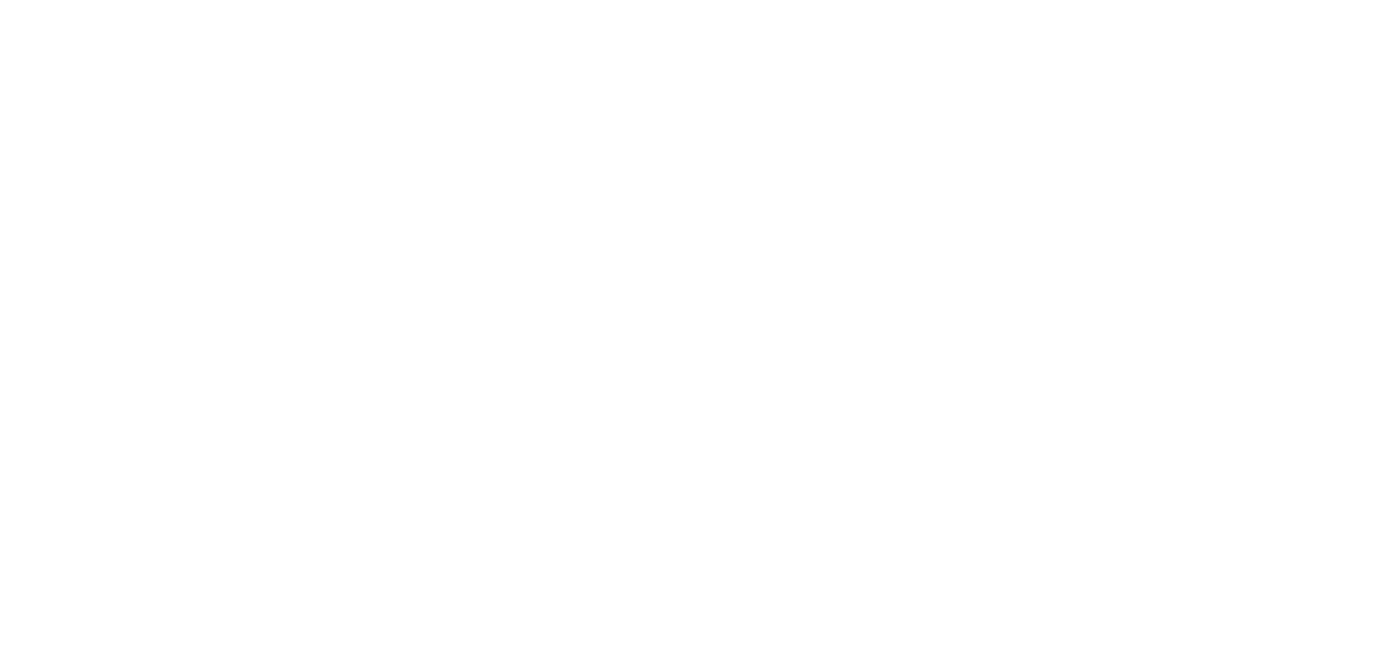 scroll, scrollTop: 0, scrollLeft: 0, axis: both 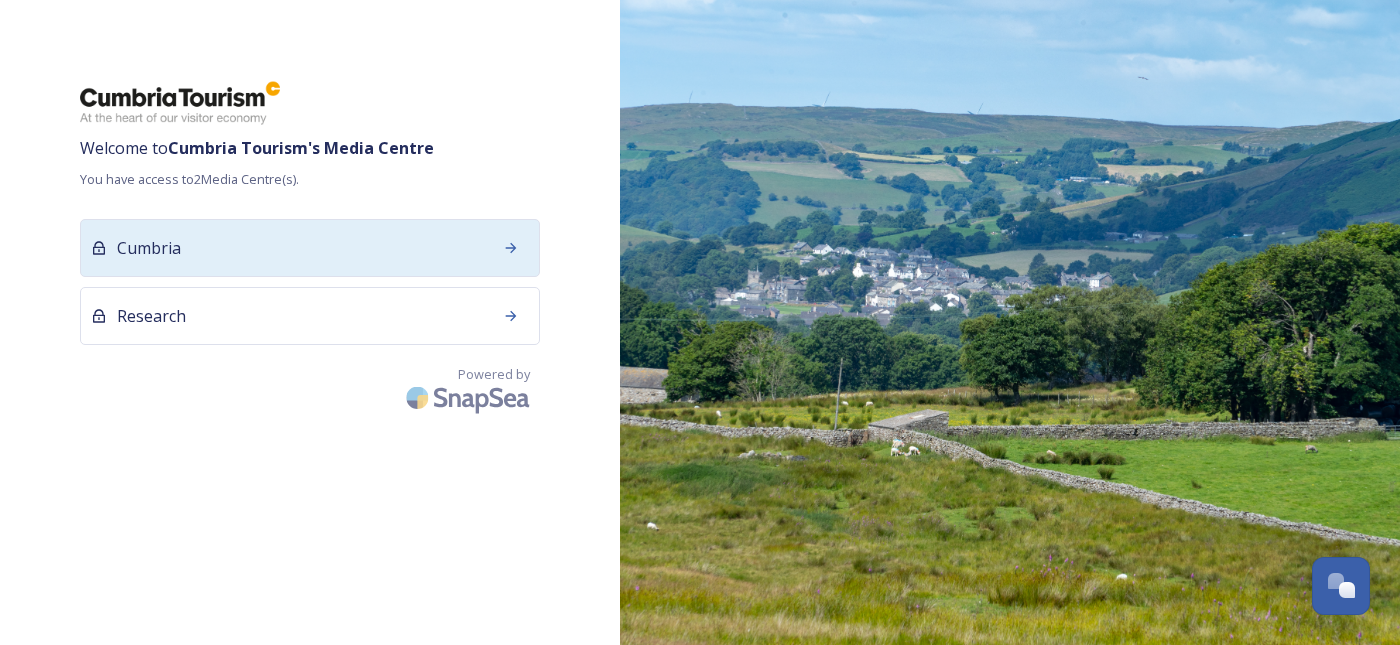 click on "Cumbria" at bounding box center (310, 248) 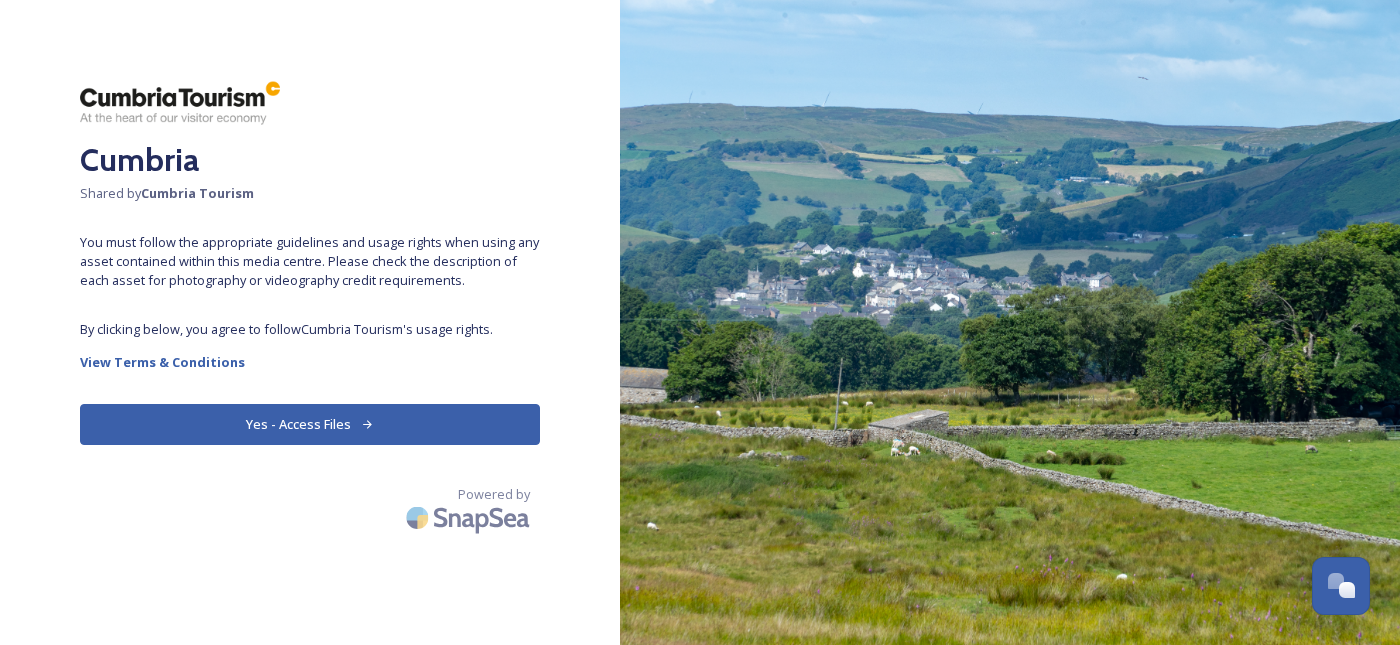 click on "Yes - Access Files" at bounding box center [310, 424] 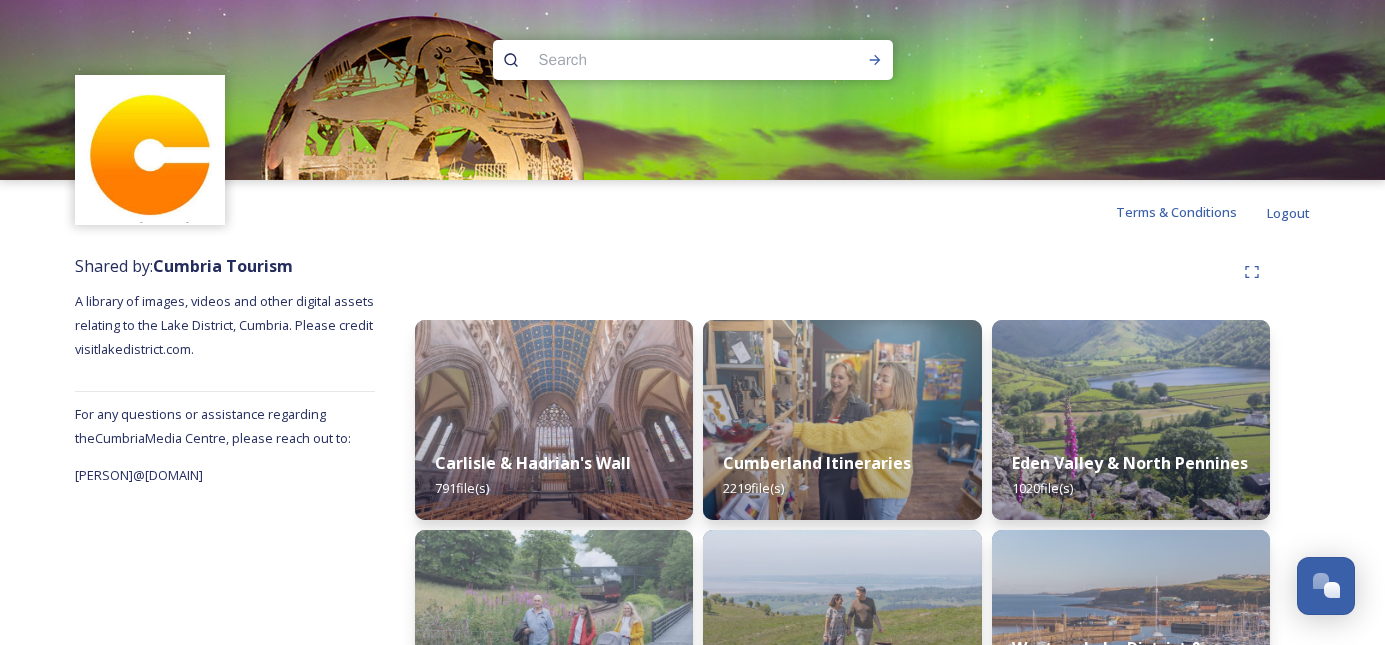 click at bounding box center [654, 60] 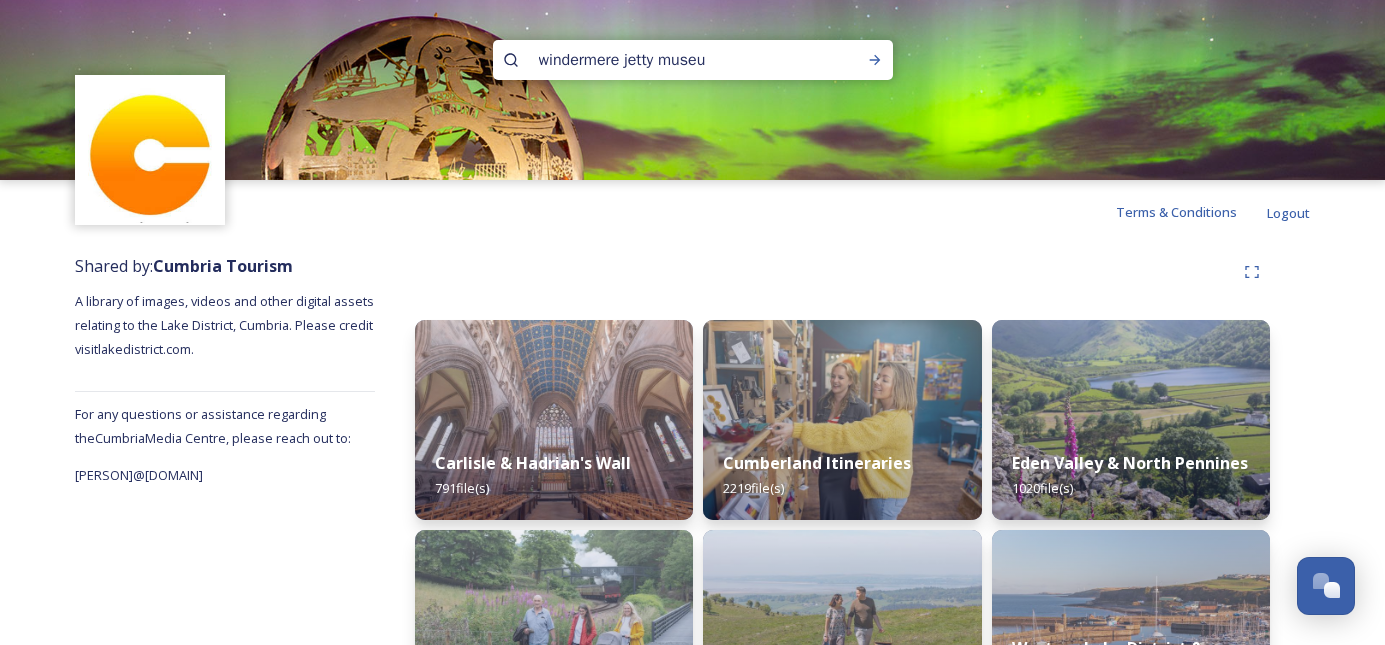 type on "windermere jetty museum" 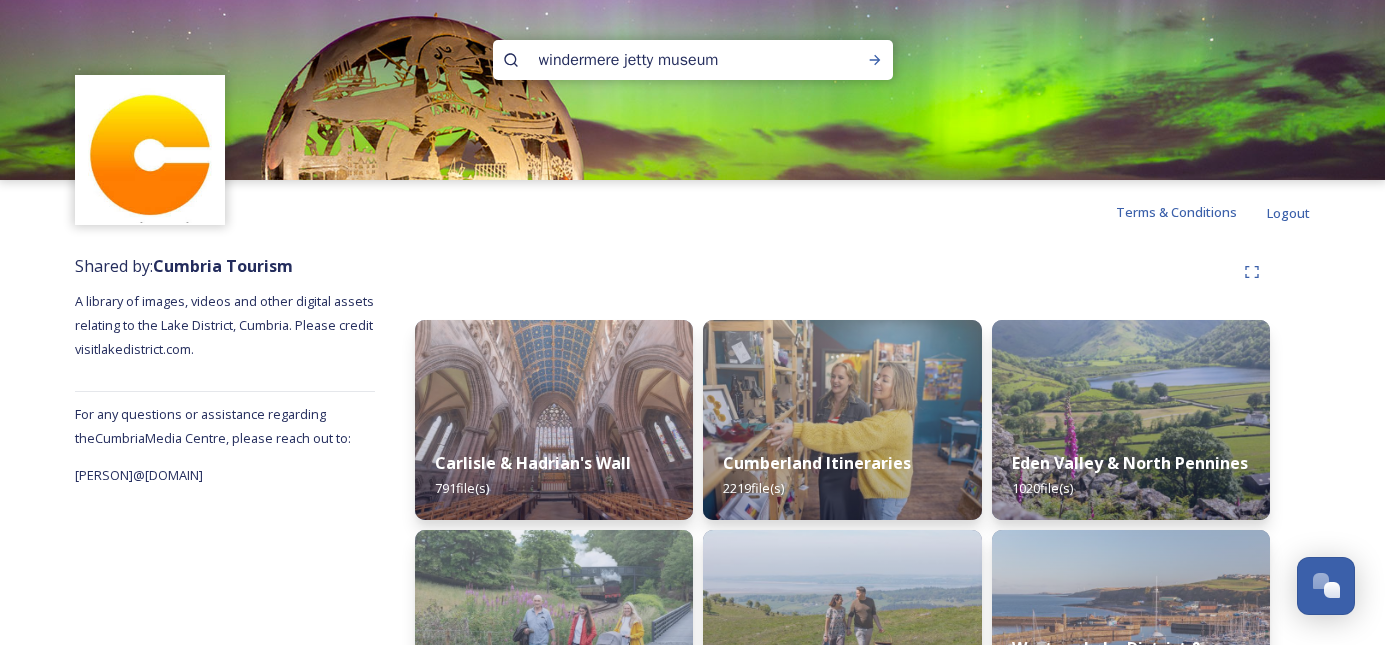 type 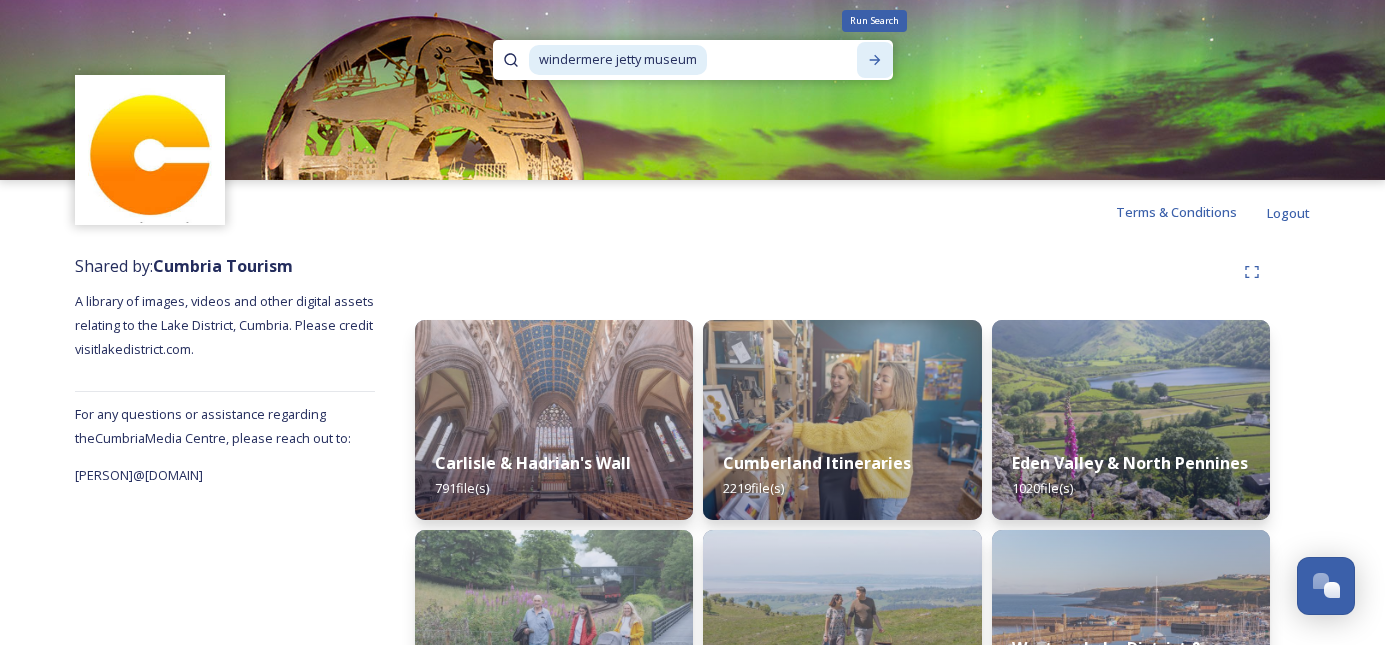 click 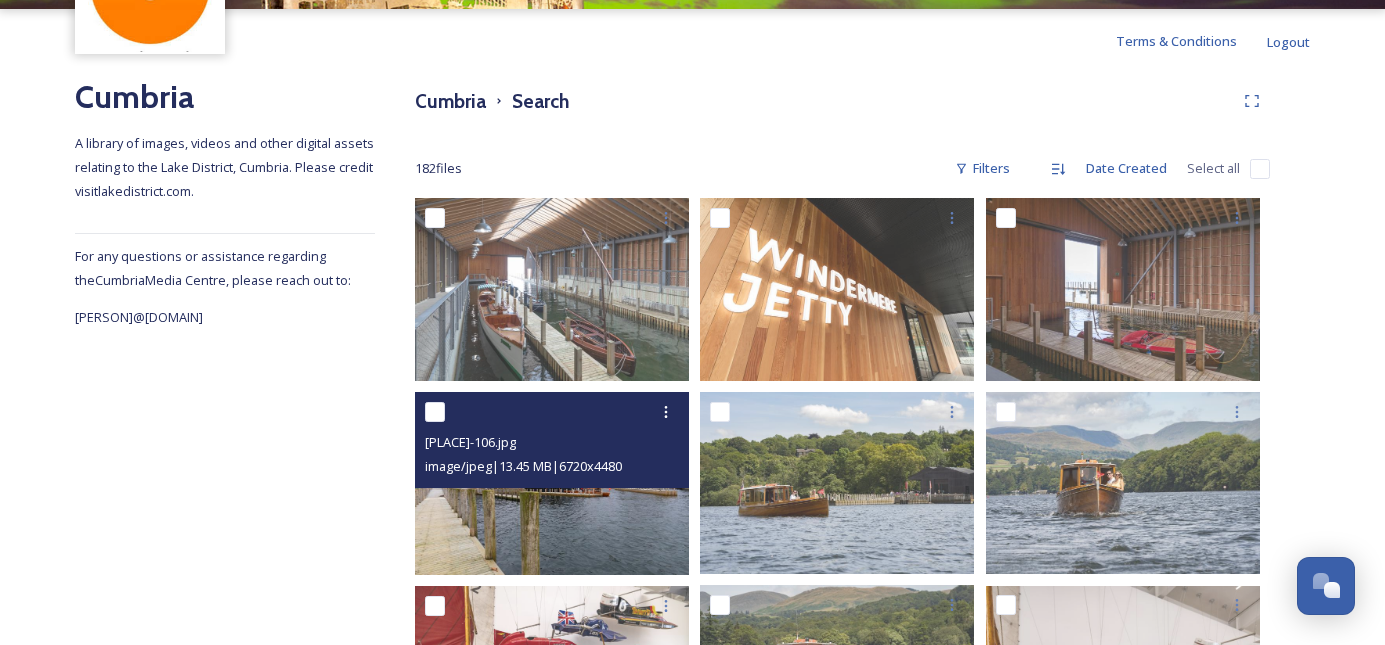 scroll, scrollTop: 197, scrollLeft: 0, axis: vertical 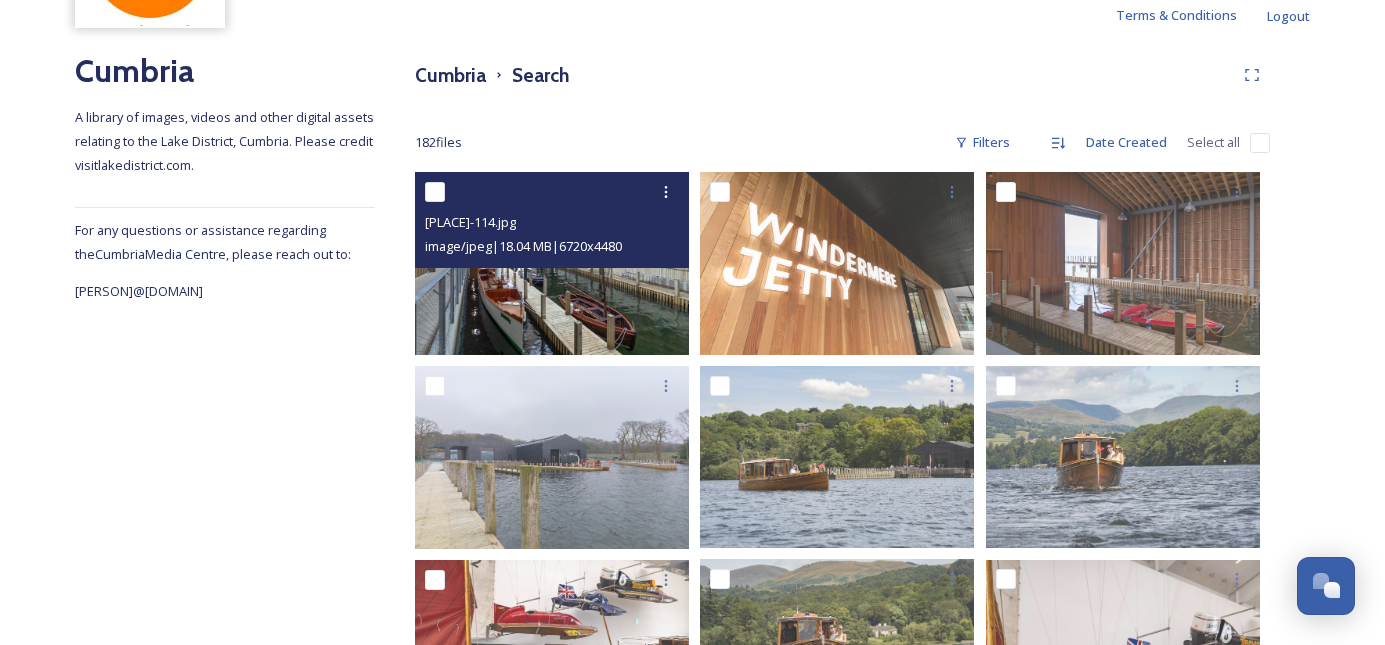 click at bounding box center [552, 263] 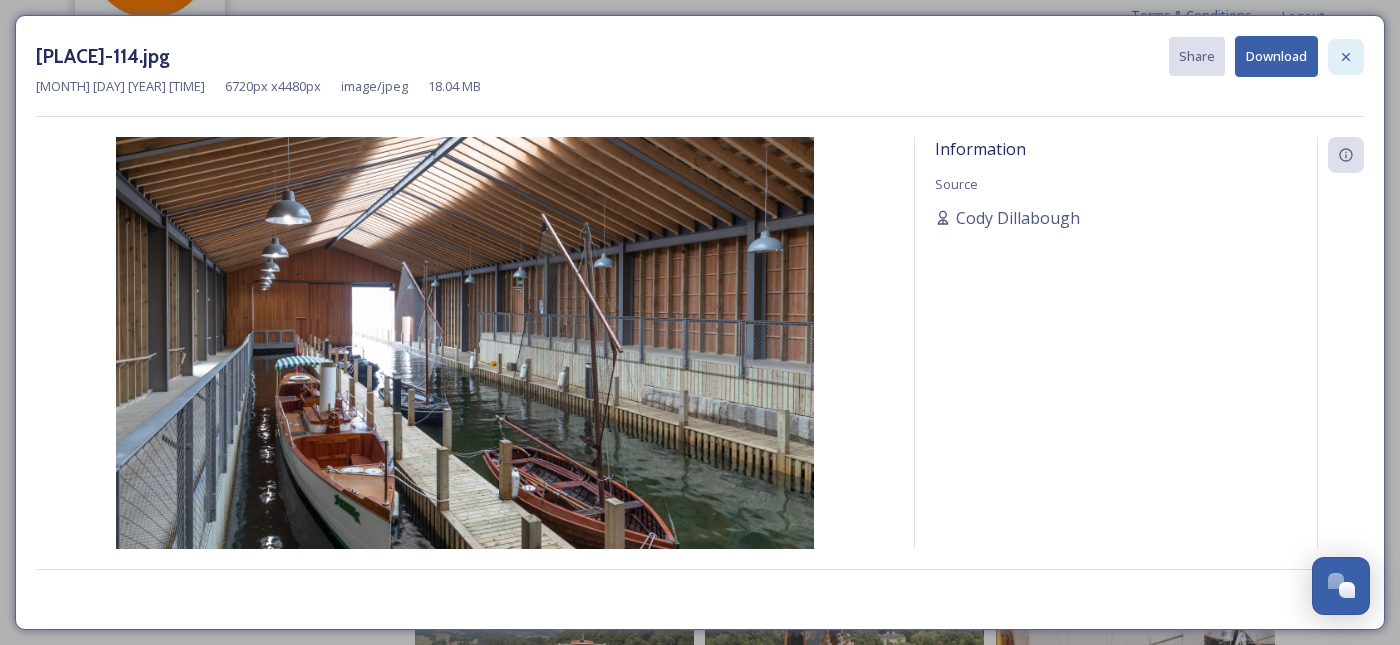 click 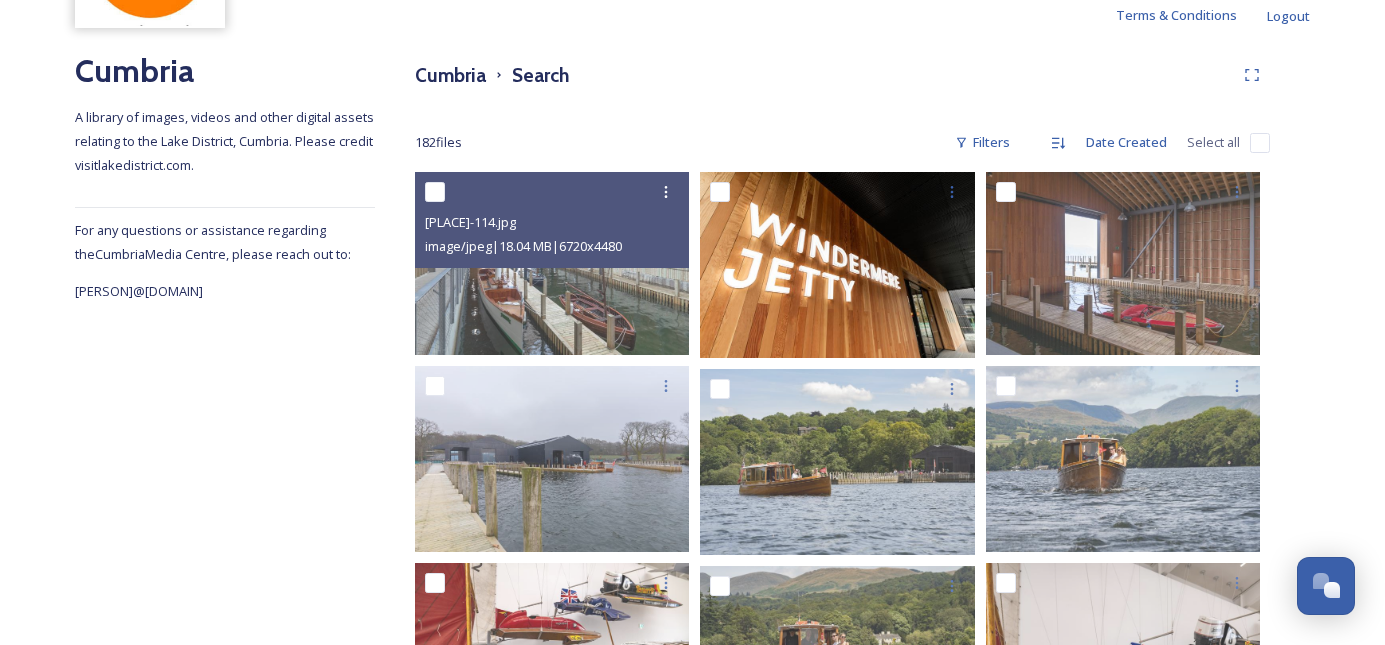 click at bounding box center (839, 265) 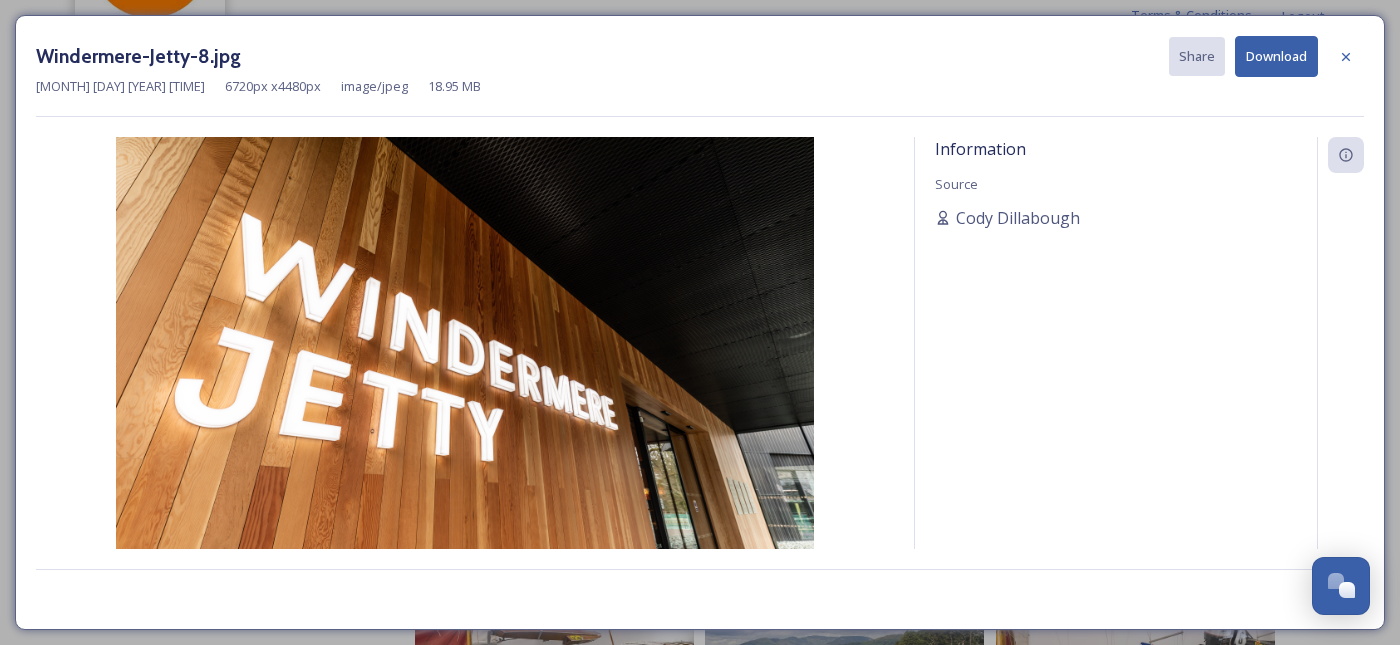 click on "[PLACE]-8.jpg Share Download [MONTH] [DAY] [YEAR] [TIME] [NUMBER] px x [NUMBER] px image/jpeg [NUMBER] MB Information Source [PERSON]" at bounding box center (700, 322) 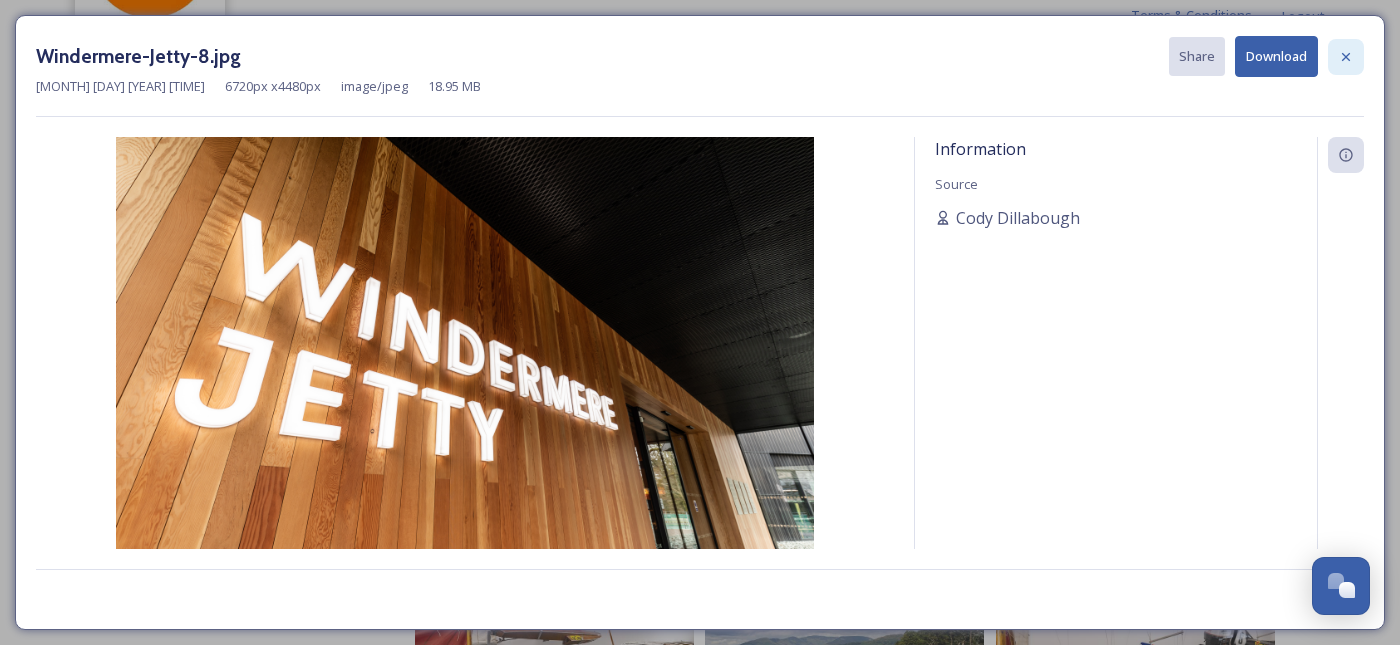 click at bounding box center [1346, 57] 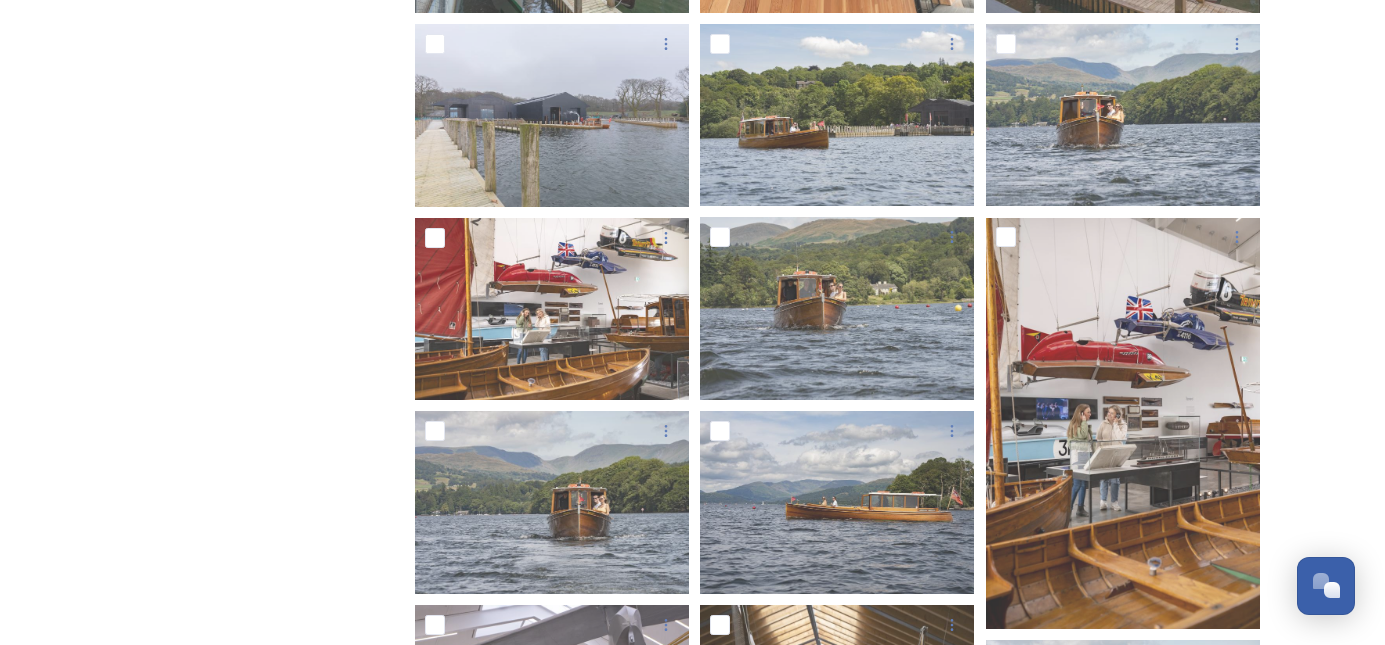scroll, scrollTop: 0, scrollLeft: 0, axis: both 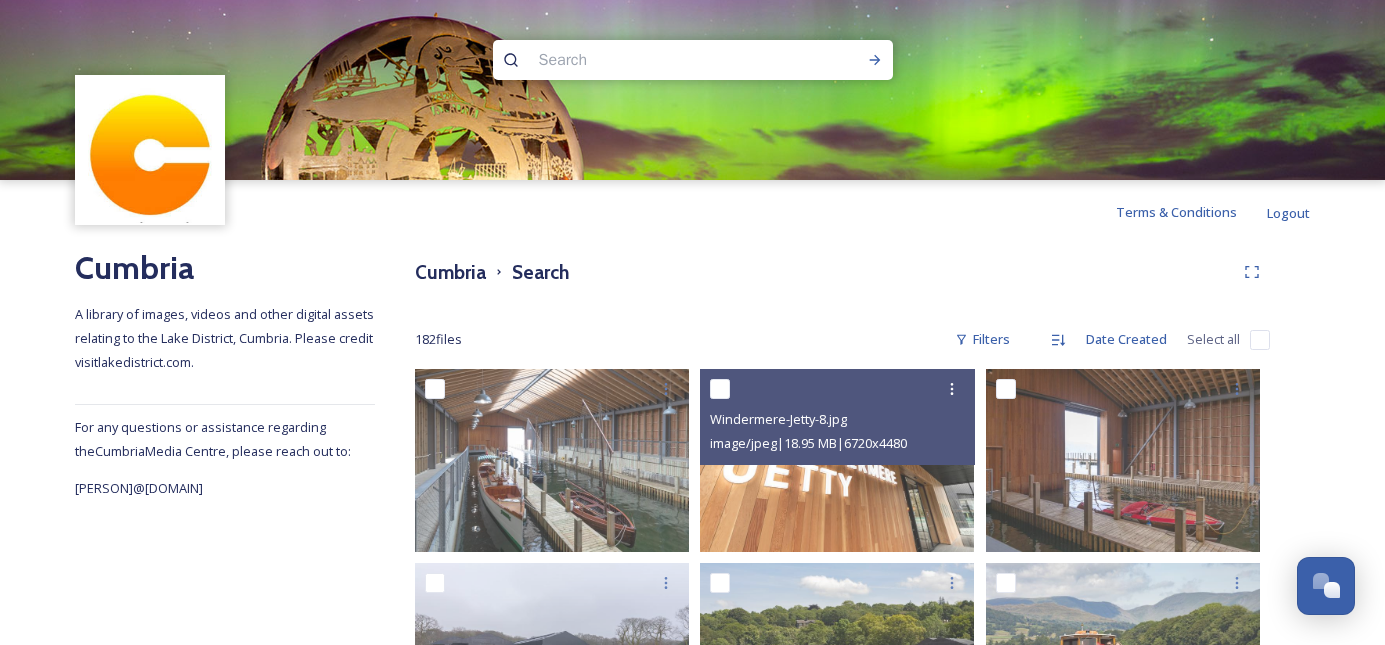 click at bounding box center (654, 60) 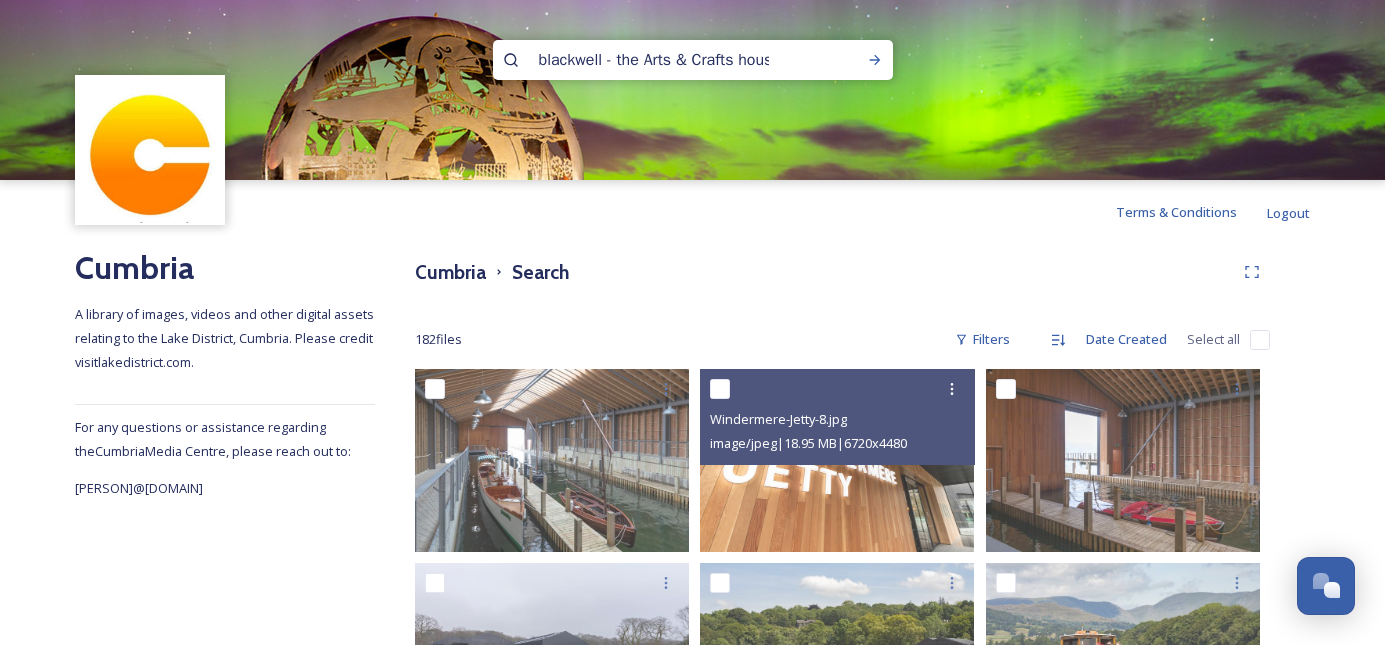 scroll, scrollTop: 0, scrollLeft: 0, axis: both 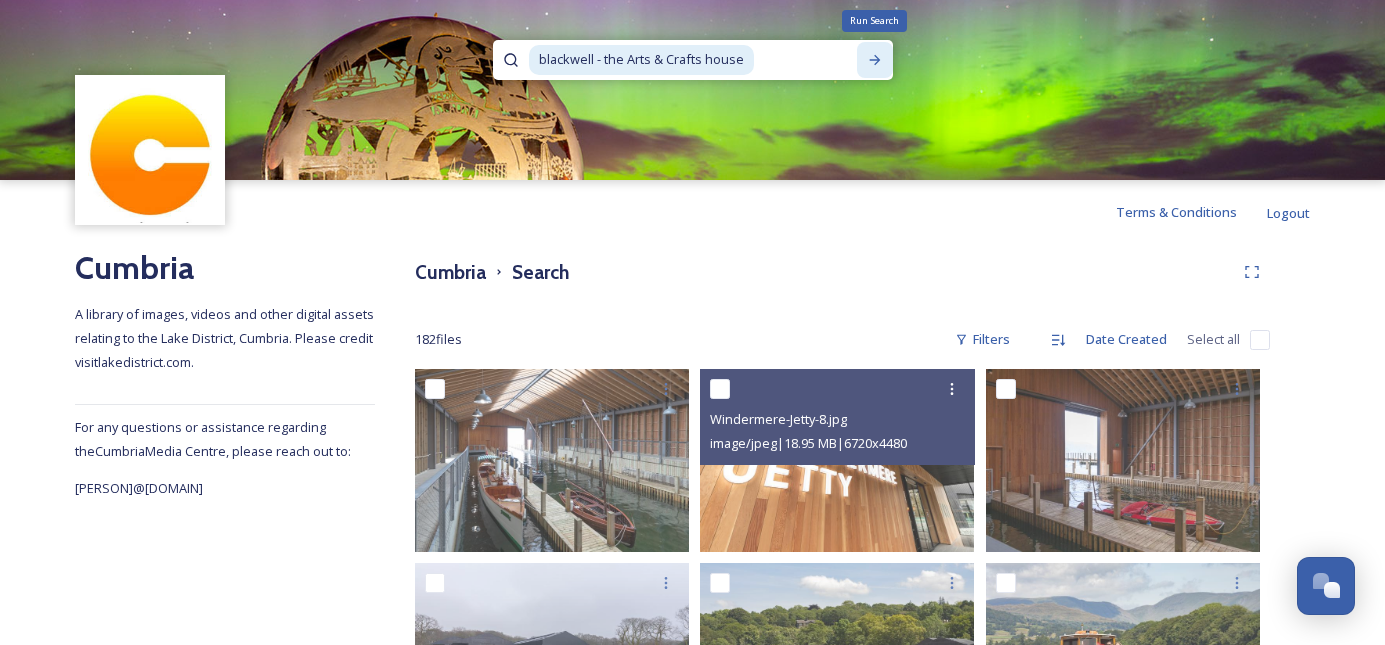 click 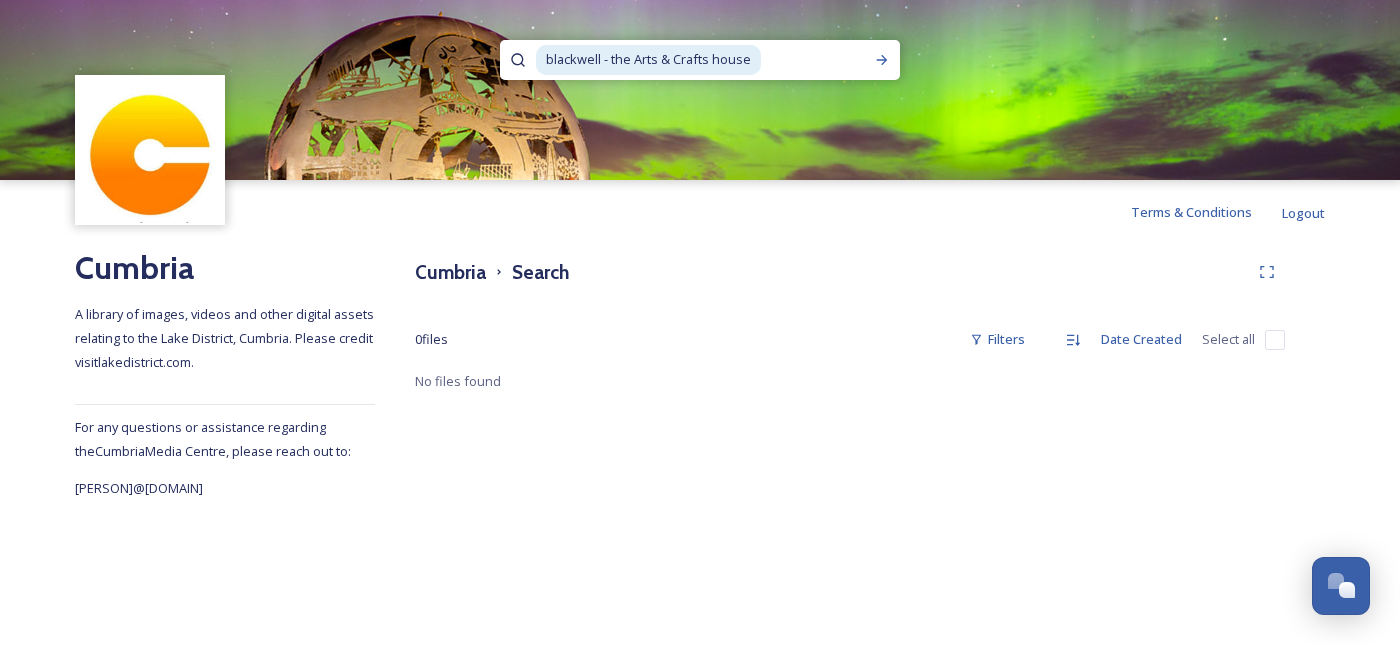 click at bounding box center [813, 60] 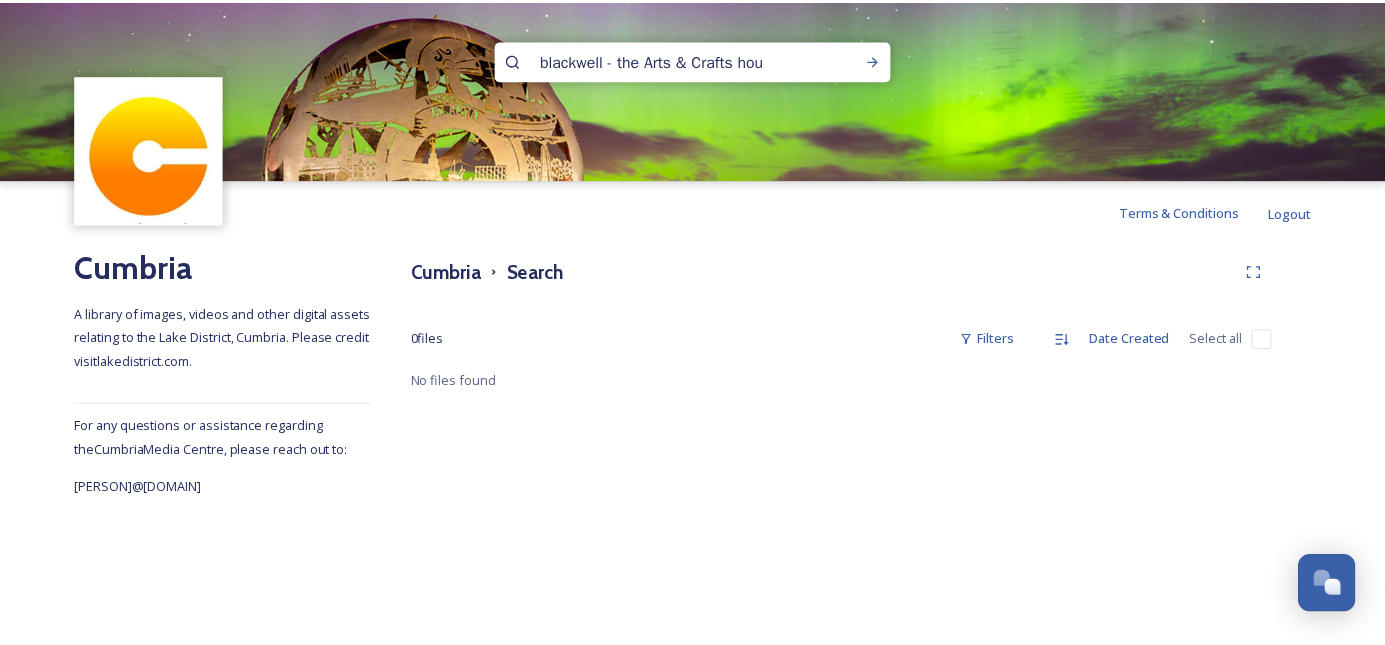 scroll, scrollTop: 0, scrollLeft: 0, axis: both 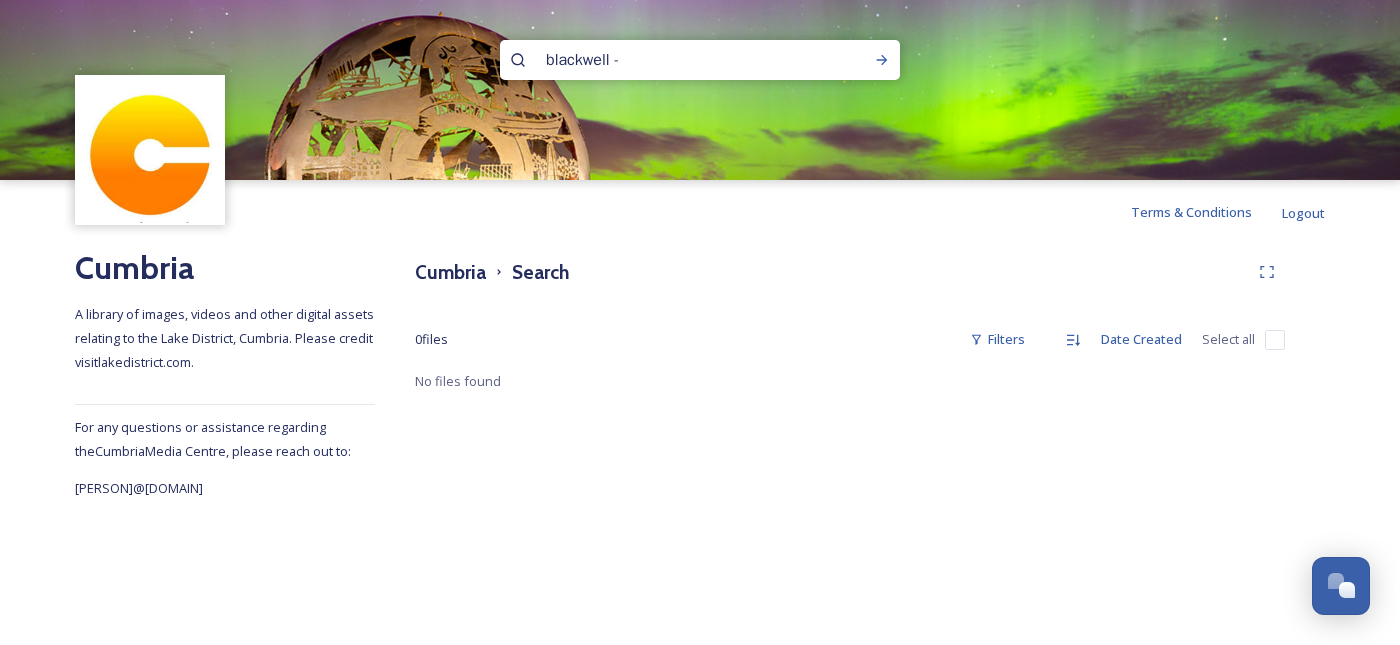 type on "blackwell" 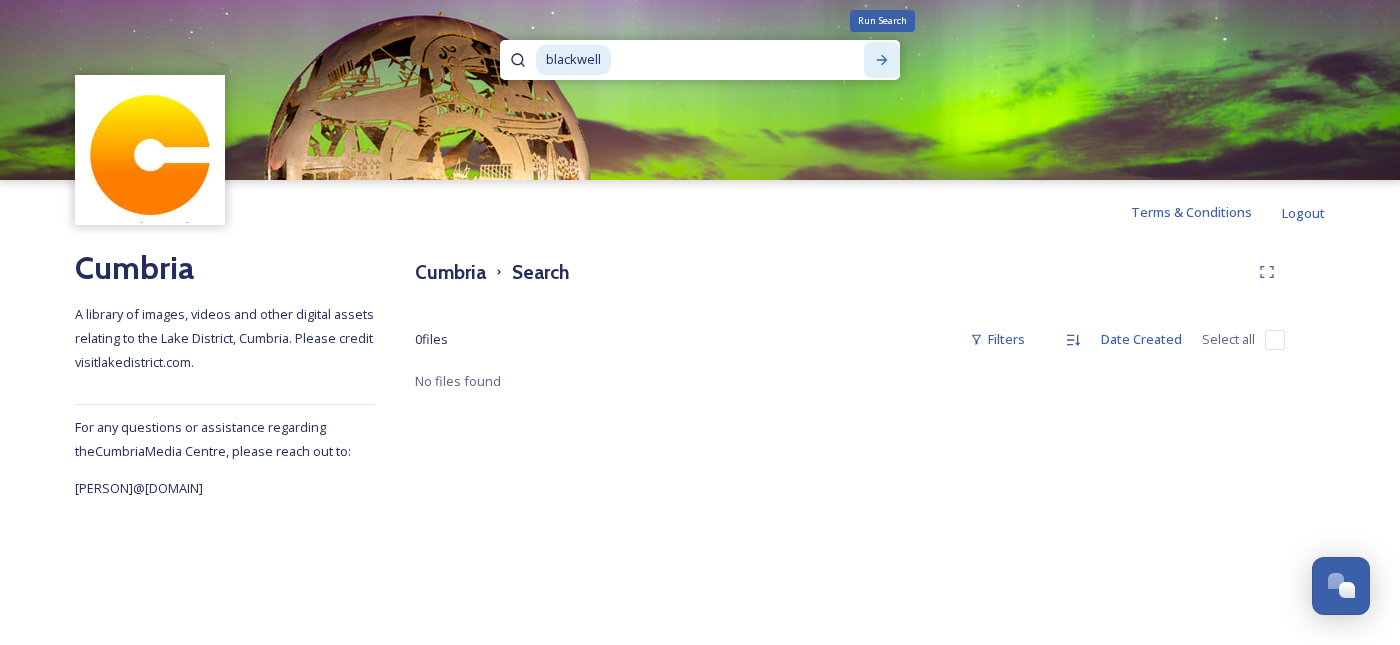 click 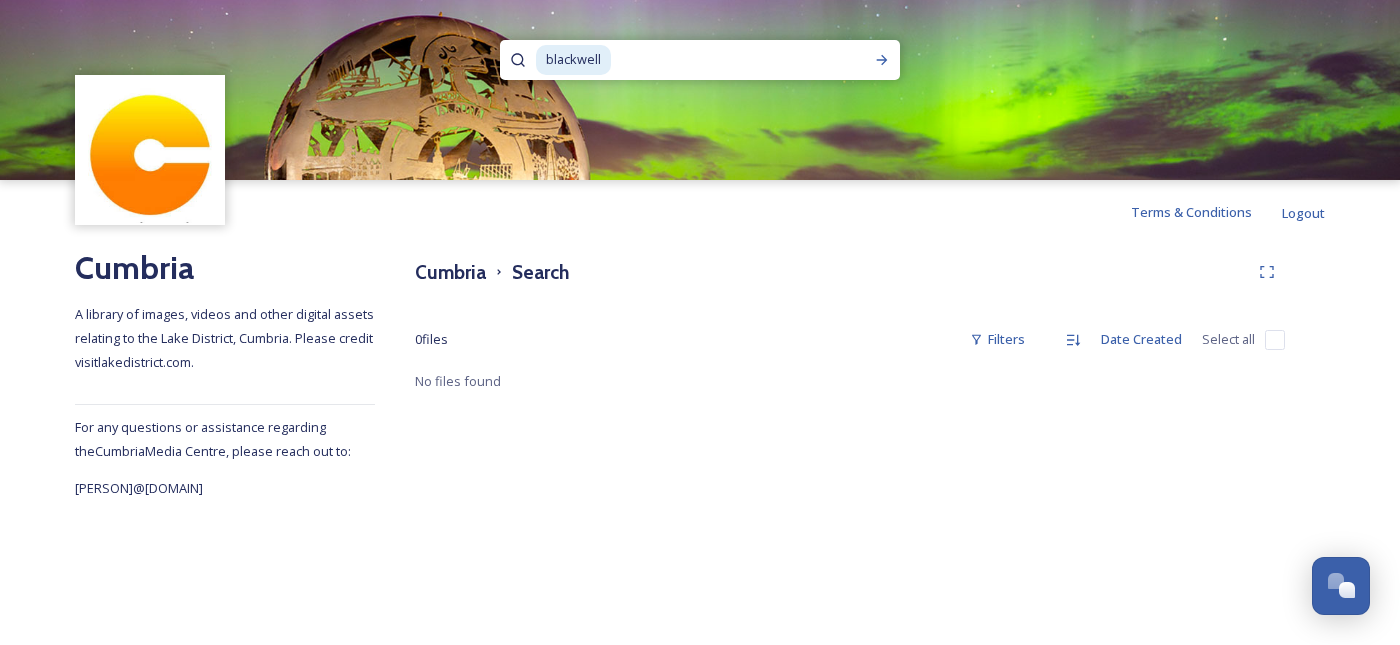 click at bounding box center [719, 60] 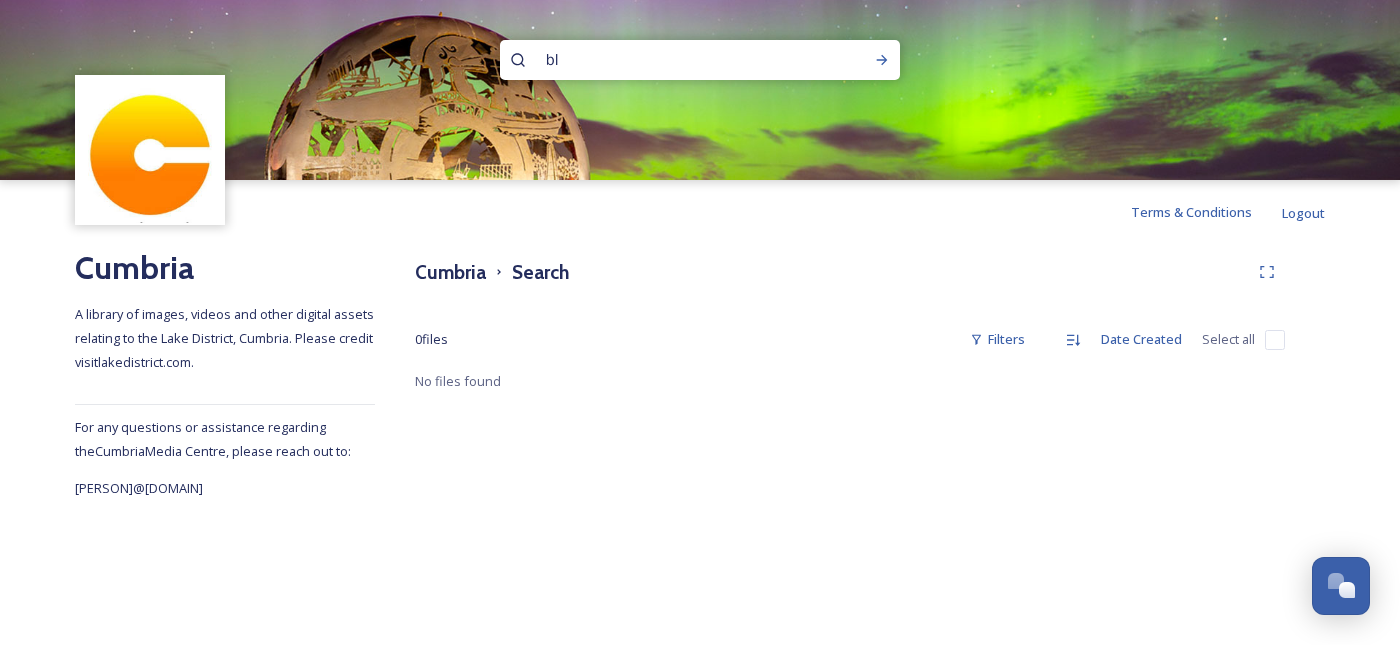 type on "b" 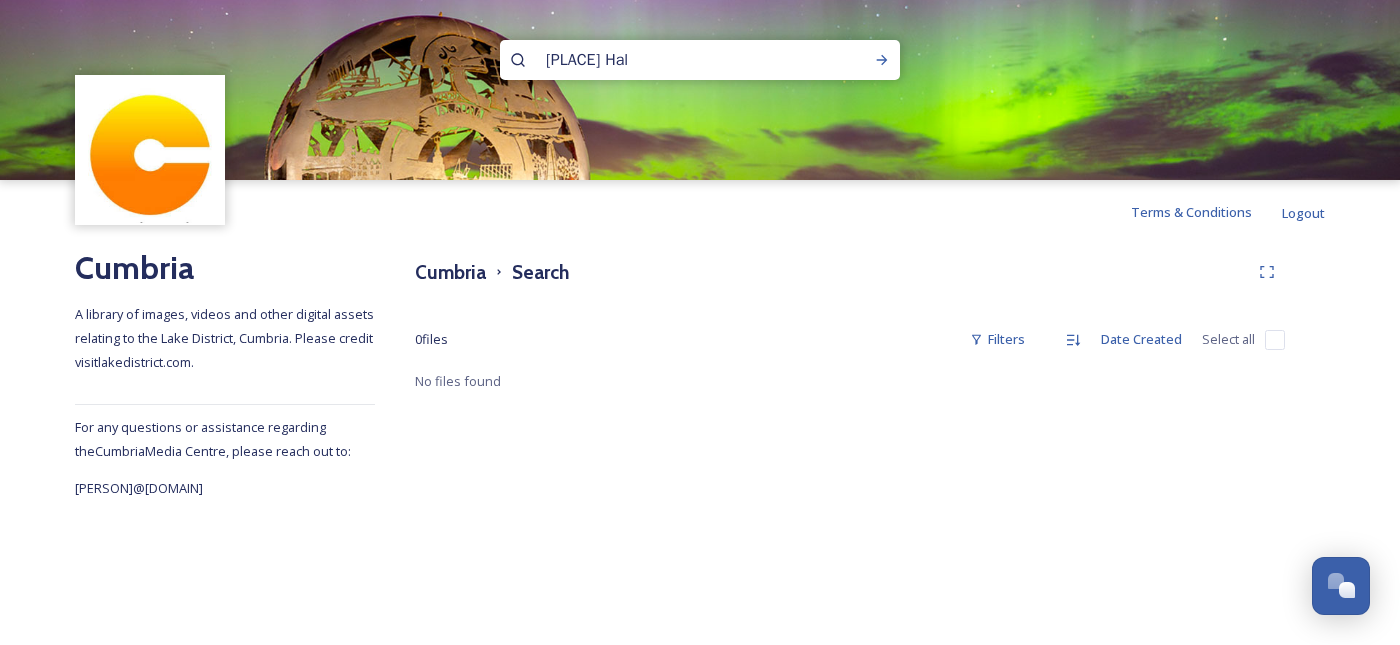 type on "Abbot Hall" 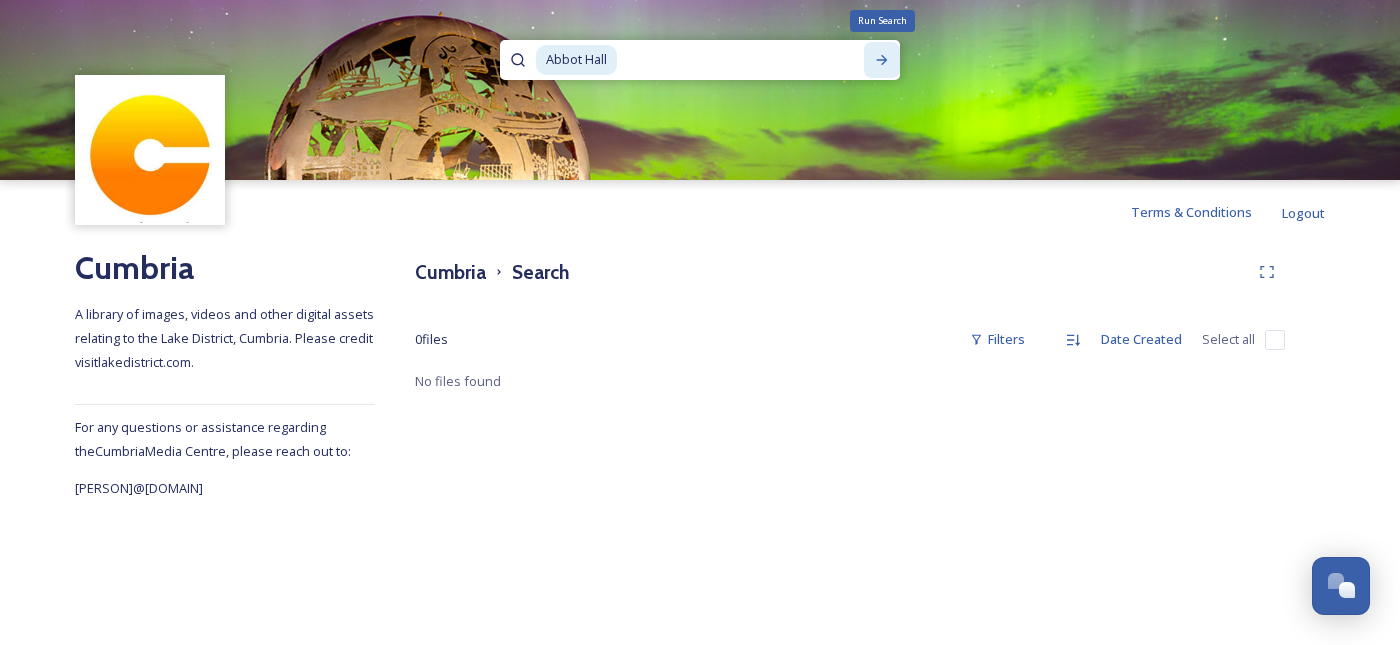type 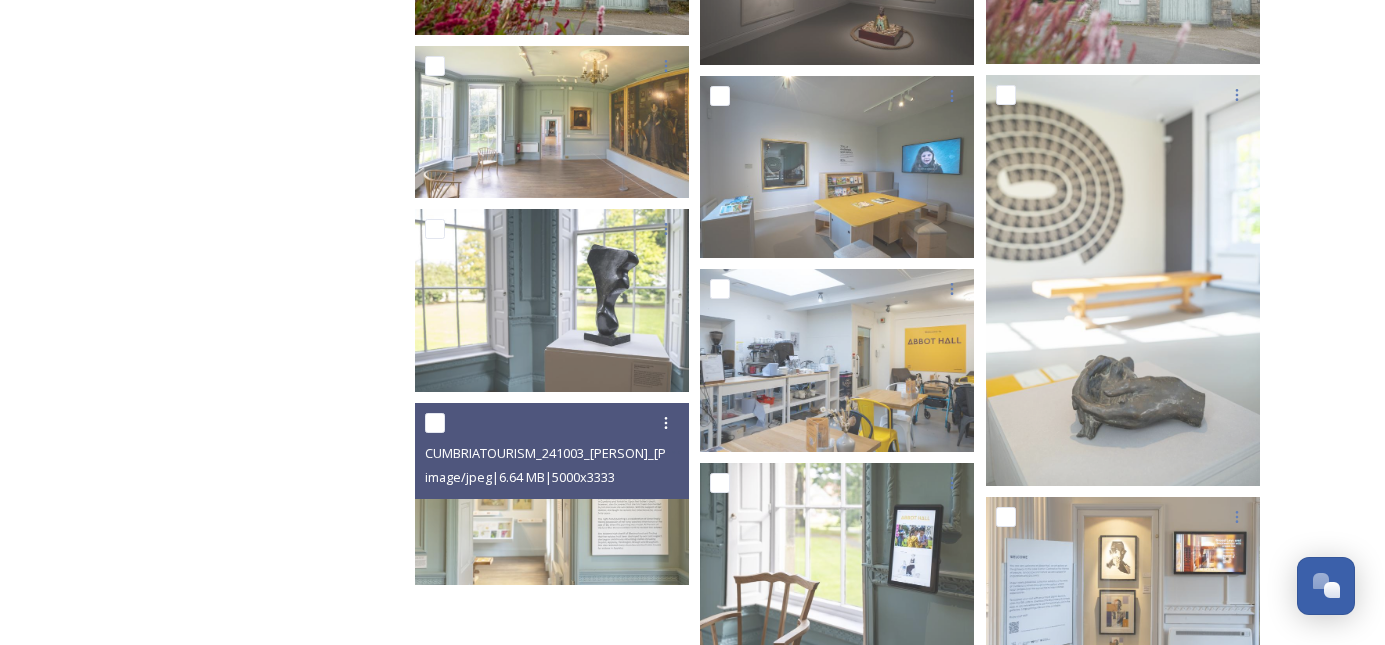 scroll, scrollTop: 1172, scrollLeft: 0, axis: vertical 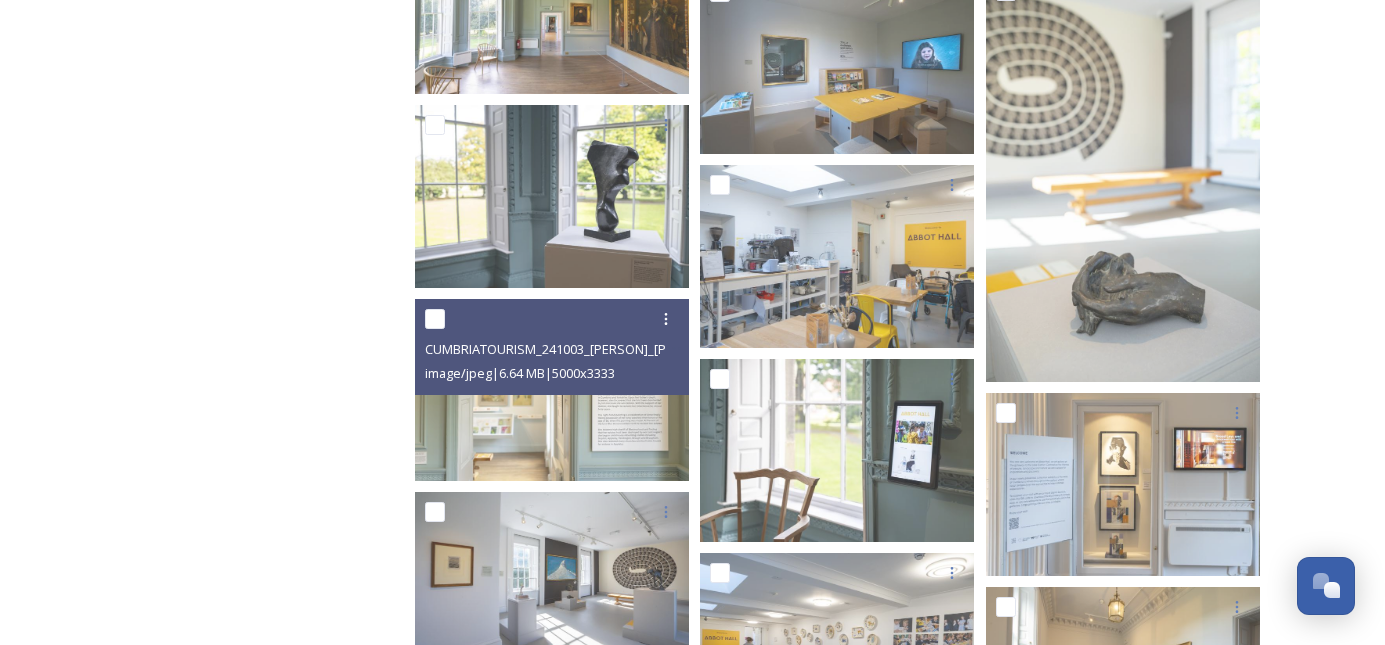 click at bounding box center (552, 390) 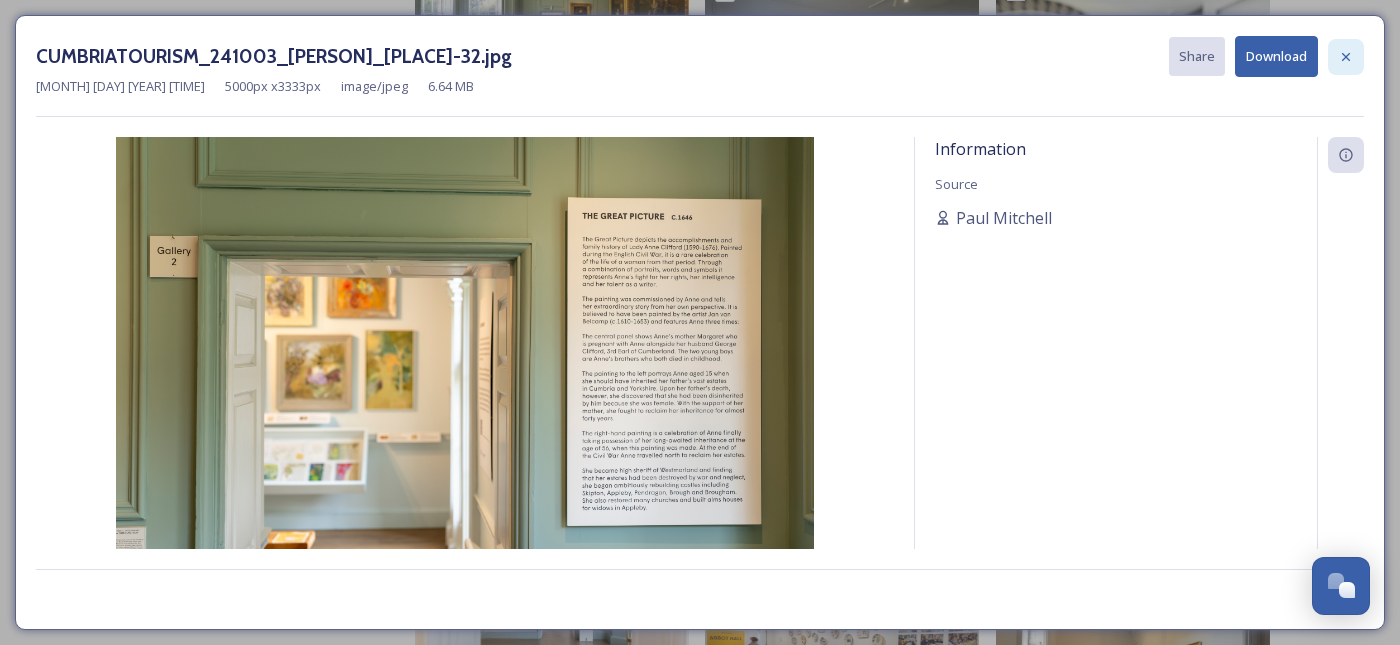 click 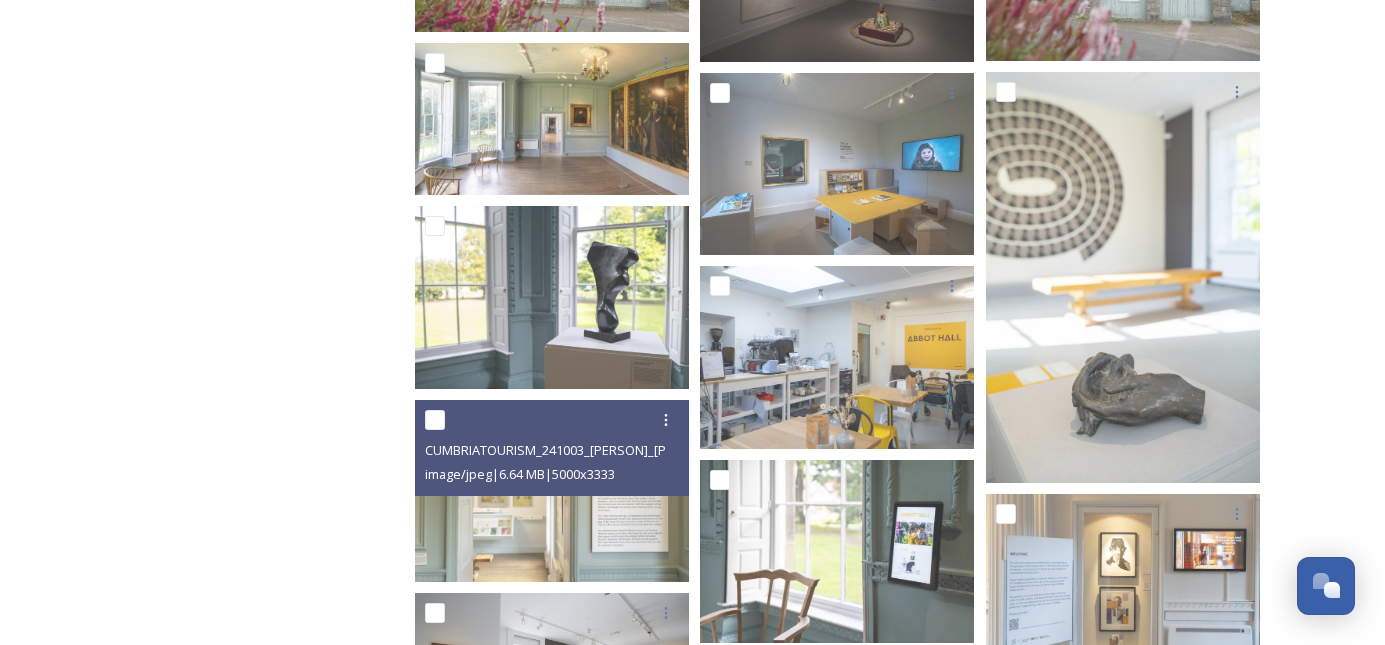 scroll, scrollTop: 0, scrollLeft: 0, axis: both 